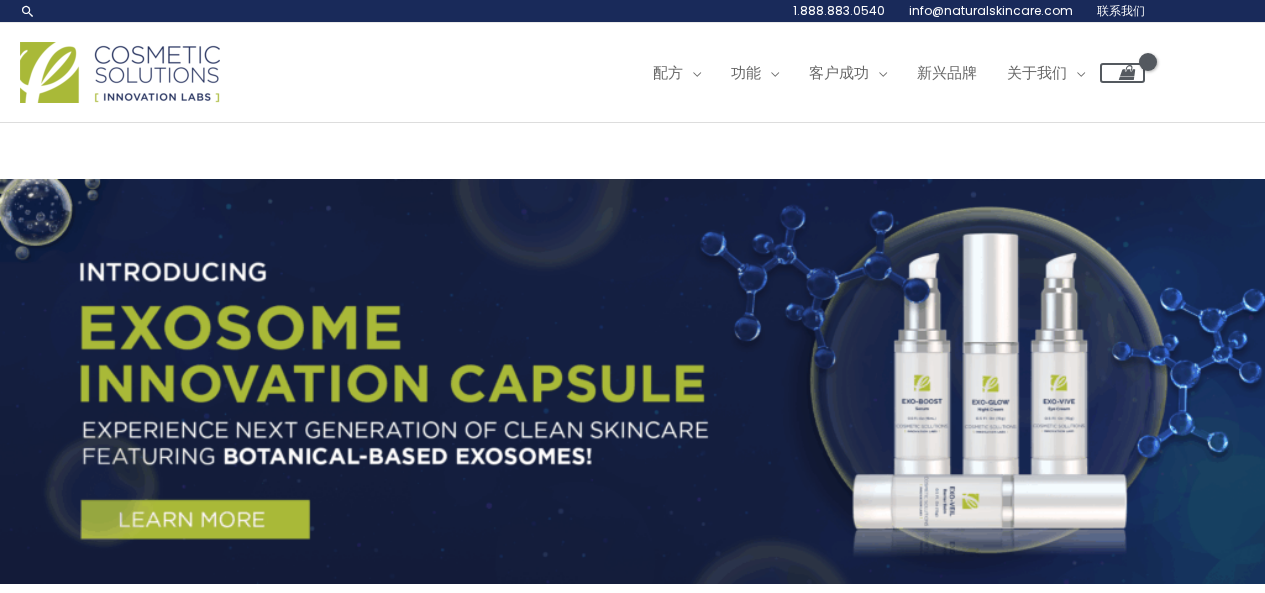 scroll, scrollTop: 0, scrollLeft: 0, axis: both 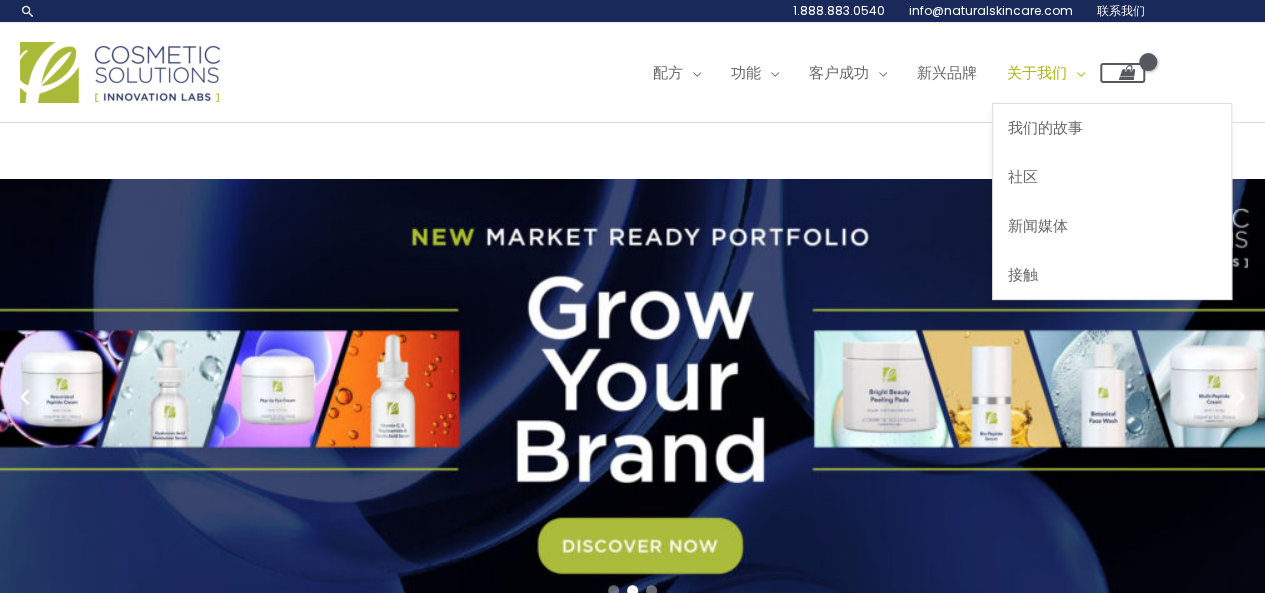 click on "关于我们" at bounding box center (1037, 72) 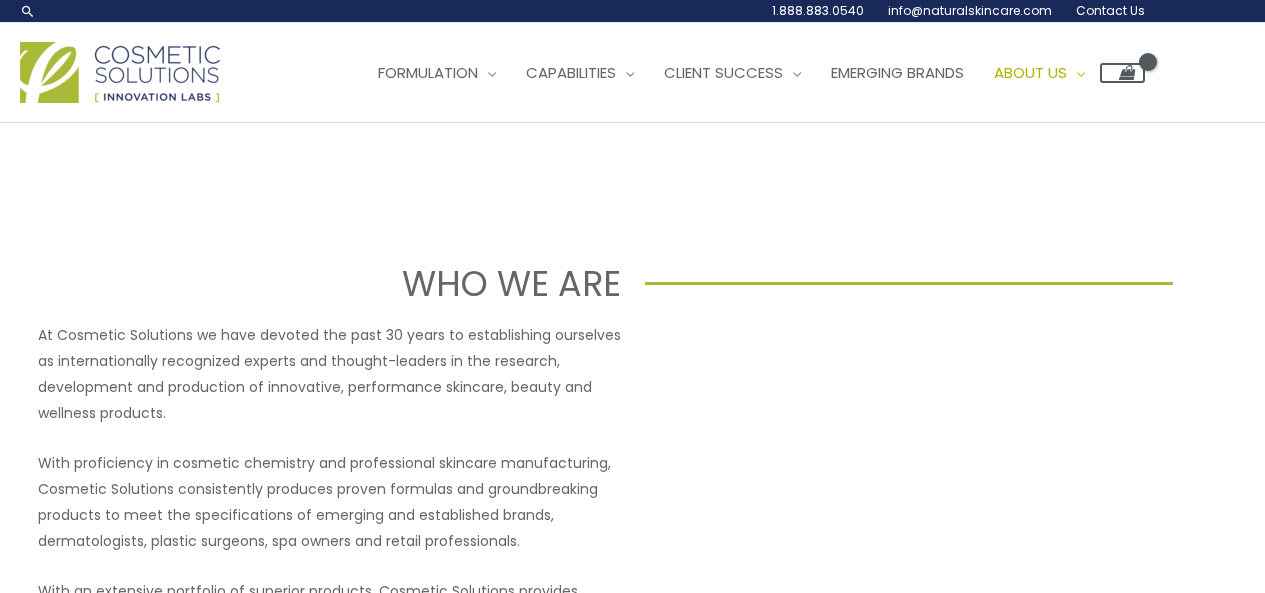 scroll, scrollTop: 0, scrollLeft: 0, axis: both 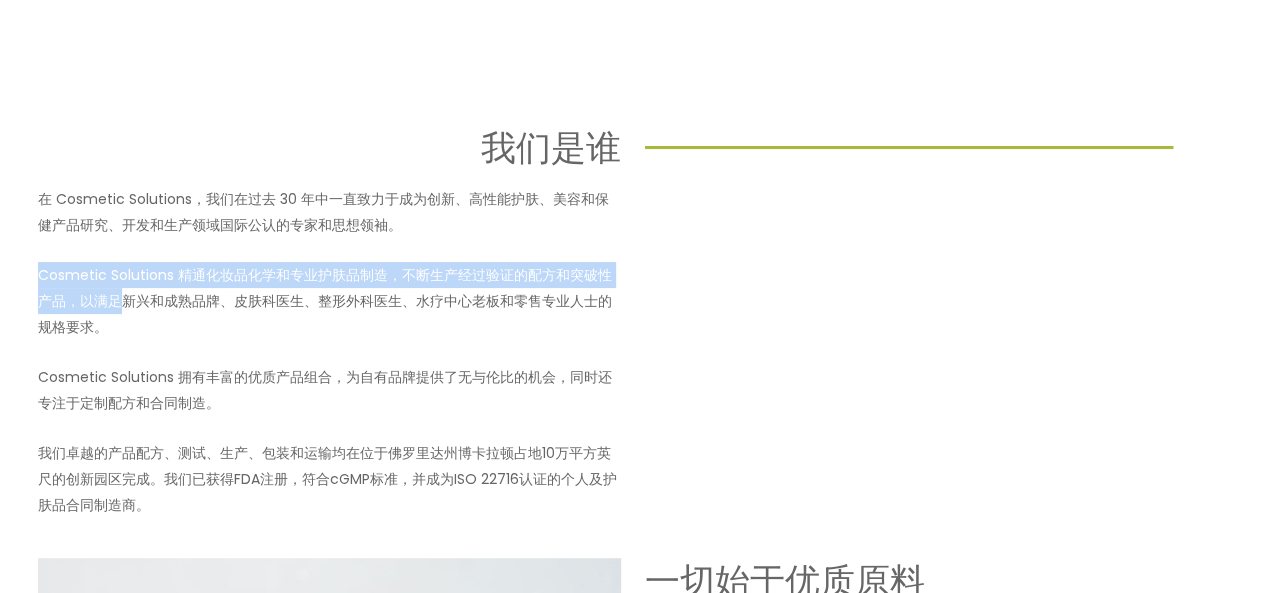 drag, startPoint x: 38, startPoint y: 271, endPoint x: 126, endPoint y: 296, distance: 91.48224 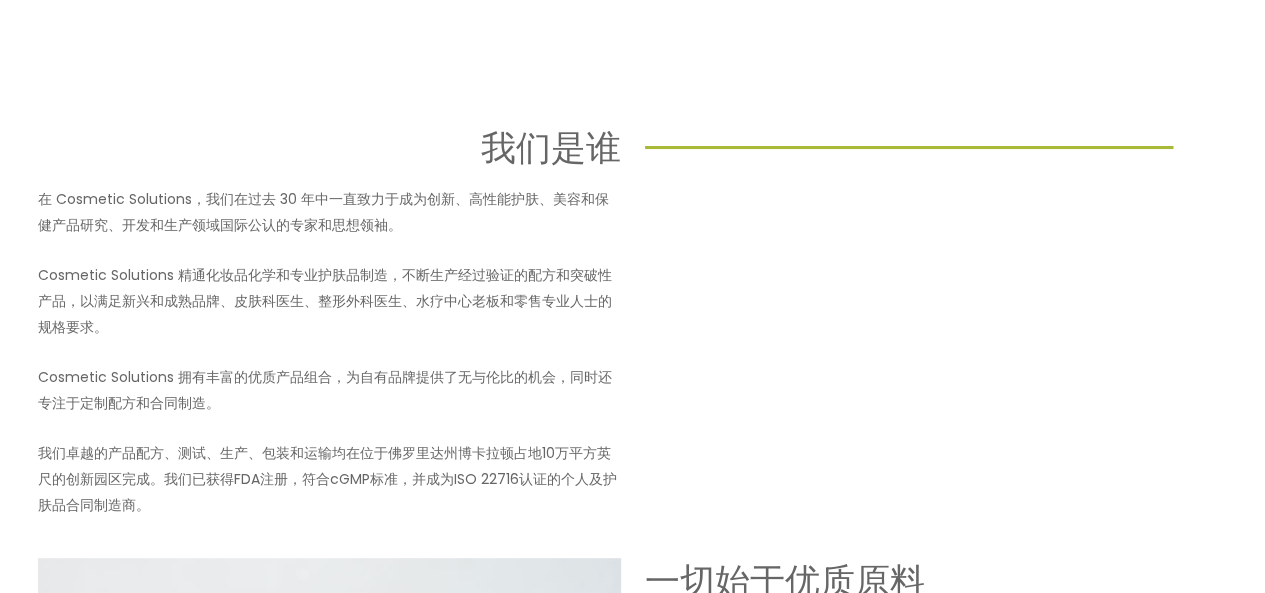 click on "Cosmetic Solutions 精通化妆品化学和专业护肤品制造，不断生产经过验证的配方和突破性产品，以满足新兴和成熟品牌、皮肤科医生、整形外科医生、水疗中心老板和零售专业人士的规格要求。" at bounding box center [325, 301] 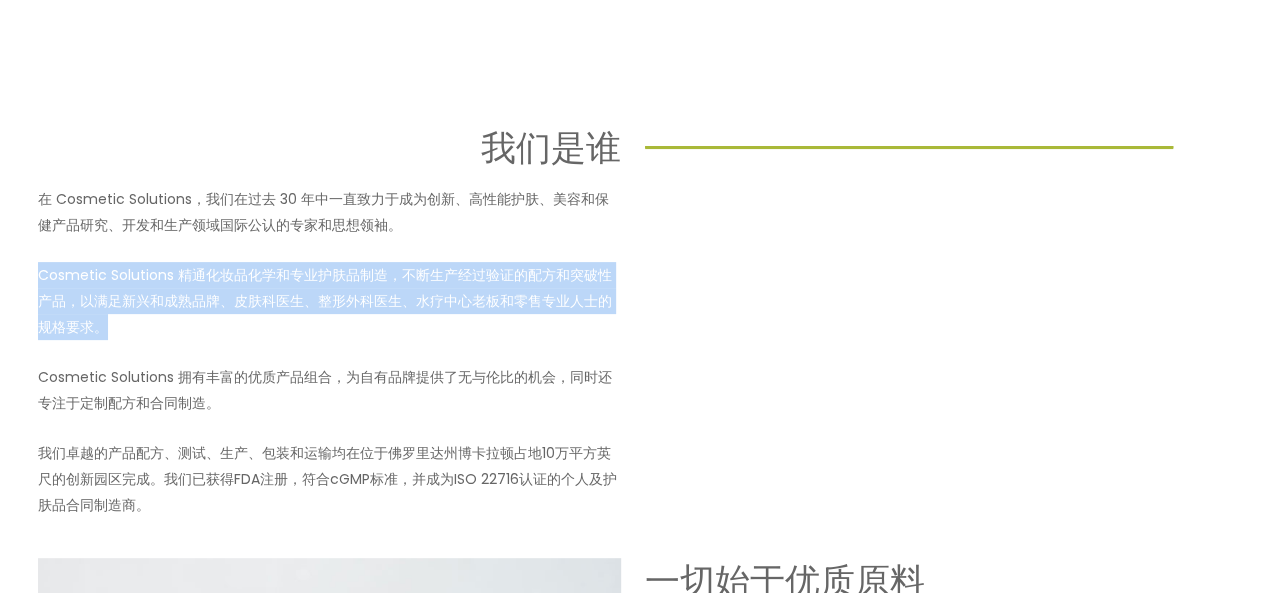 drag, startPoint x: 38, startPoint y: 270, endPoint x: 138, endPoint y: 327, distance: 115.1043 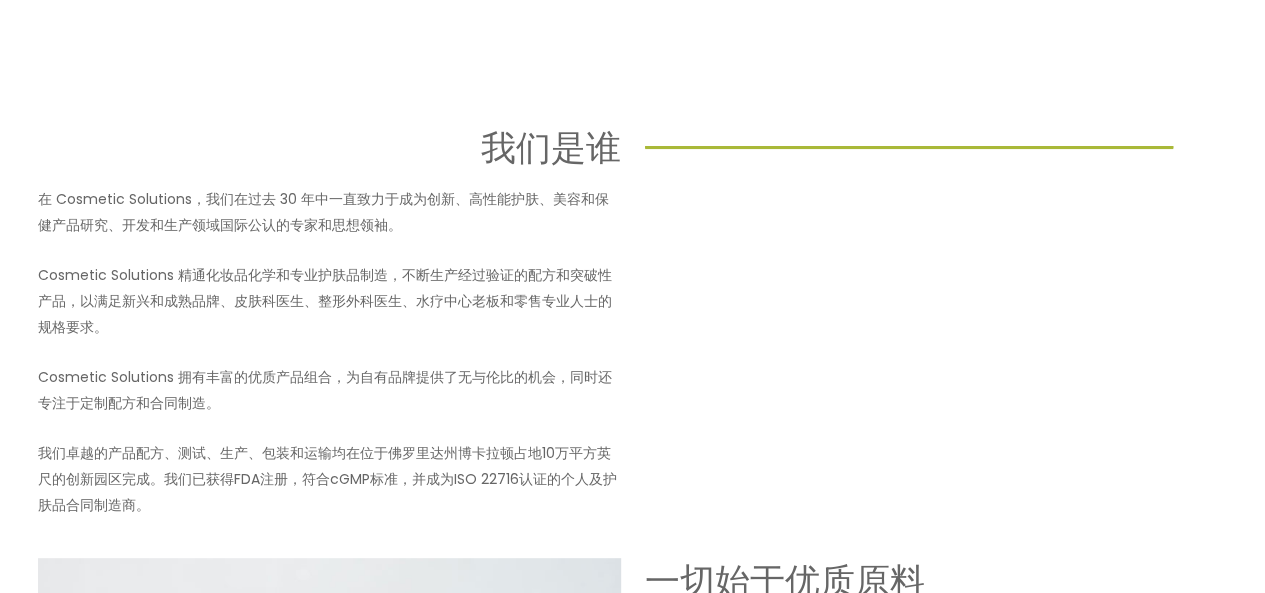 scroll, scrollTop: 0, scrollLeft: 0, axis: both 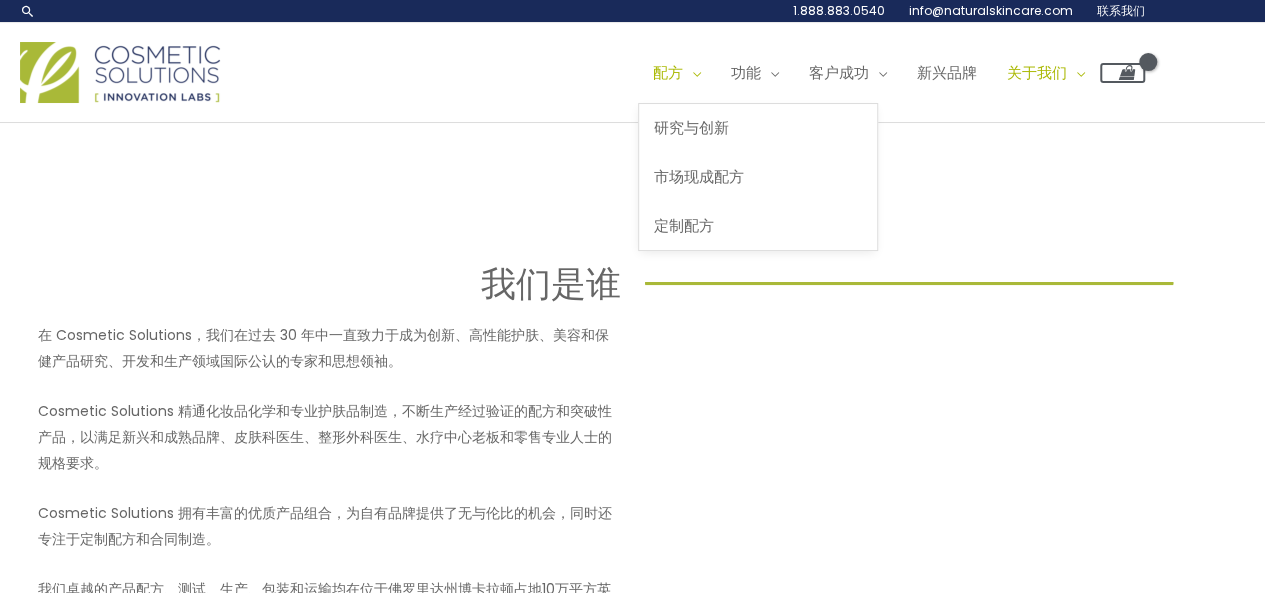 click on "配方" at bounding box center [668, 72] 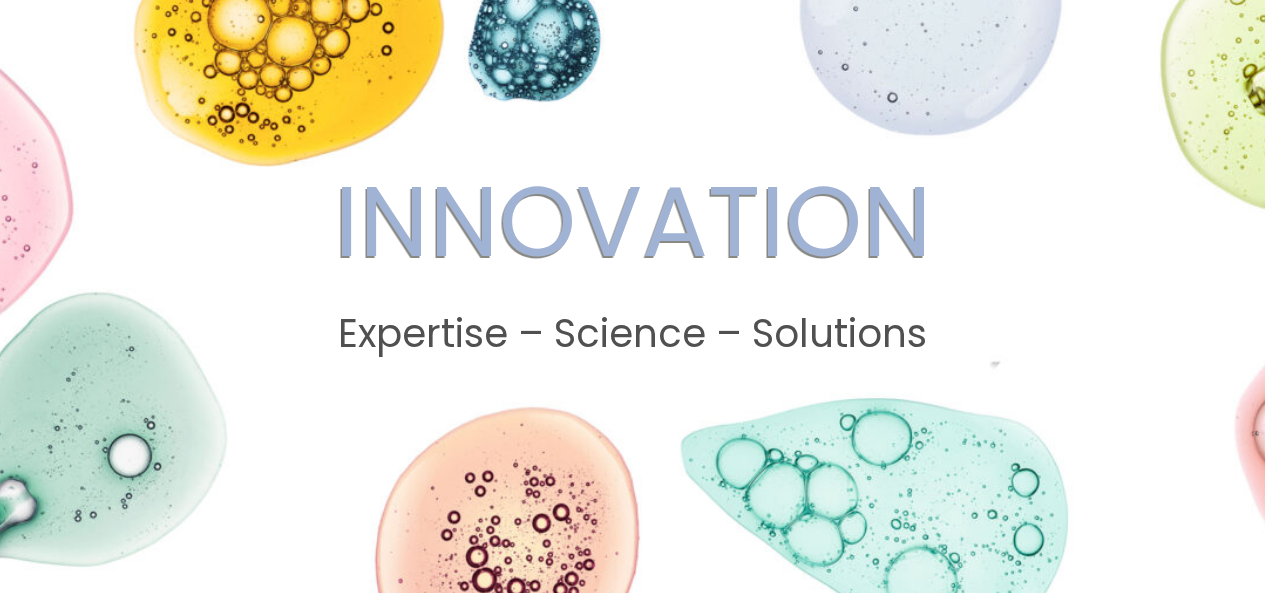scroll, scrollTop: 0, scrollLeft: 0, axis: both 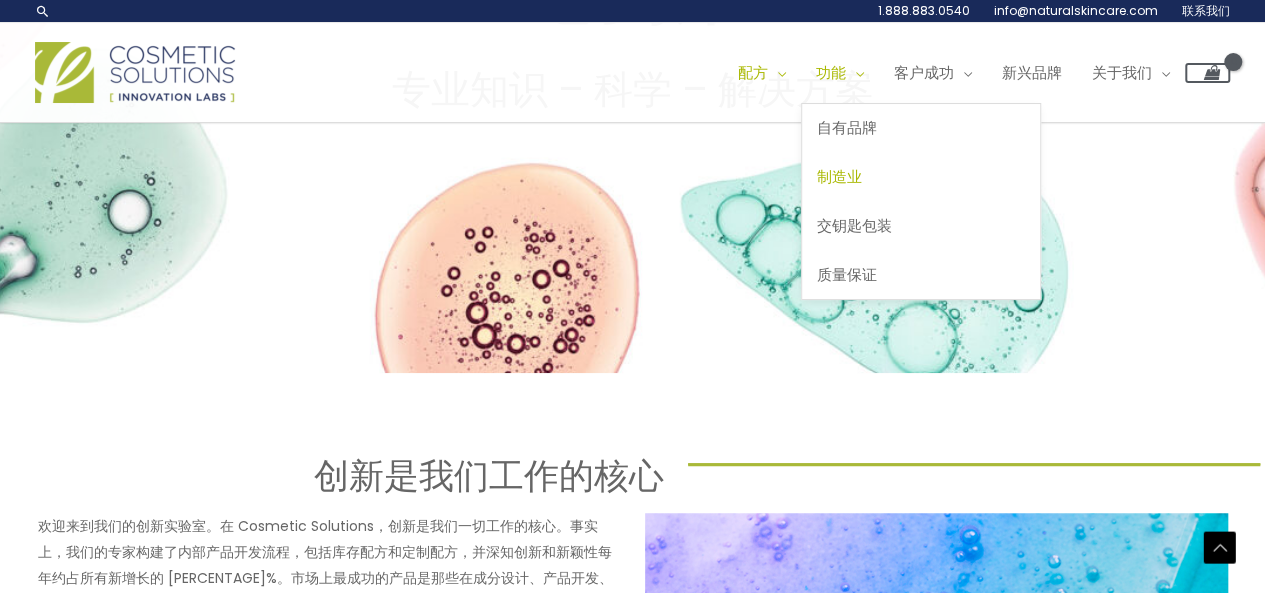 click on "制造业" at bounding box center [839, 176] 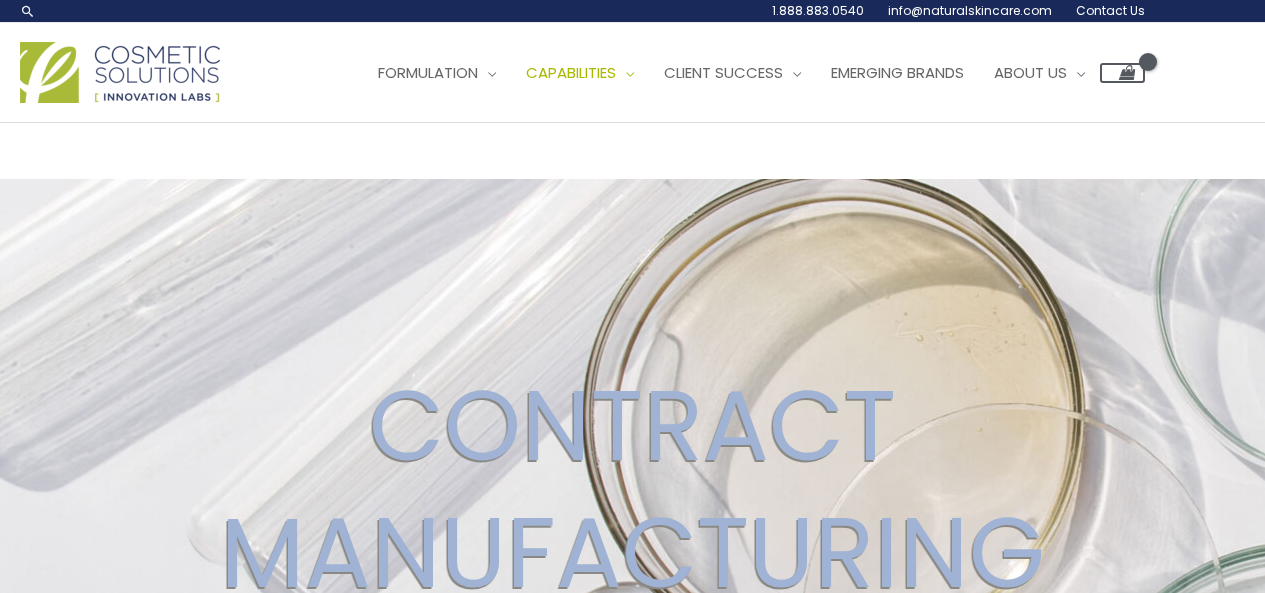 scroll, scrollTop: 0, scrollLeft: 0, axis: both 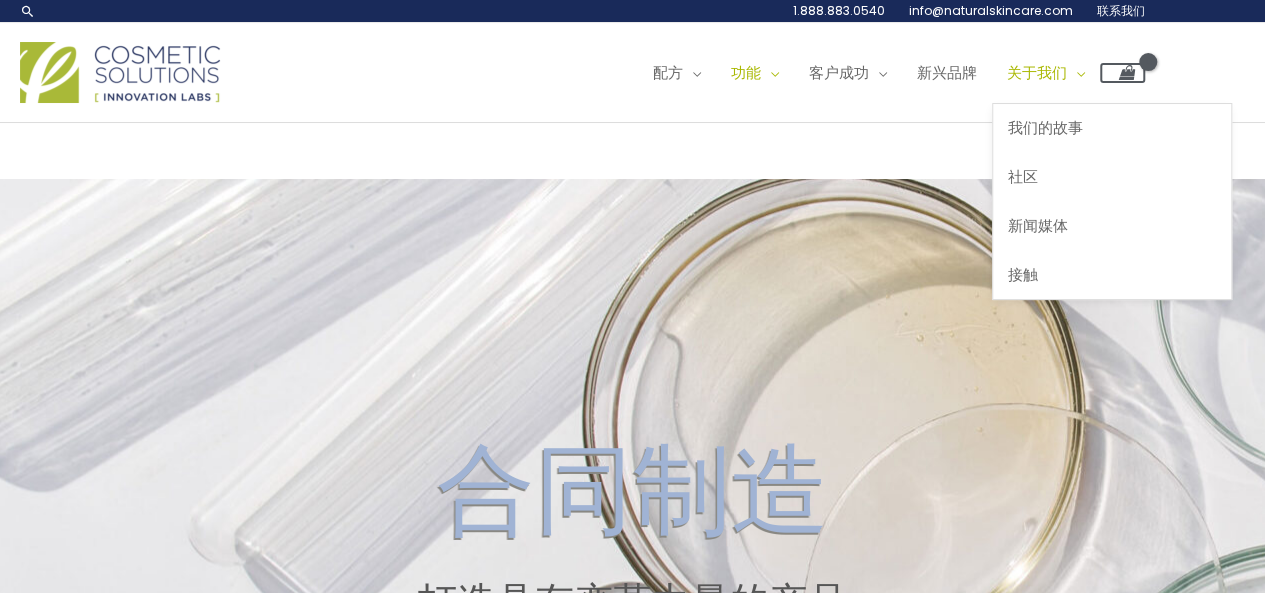 click on "关于我们" at bounding box center (1037, 72) 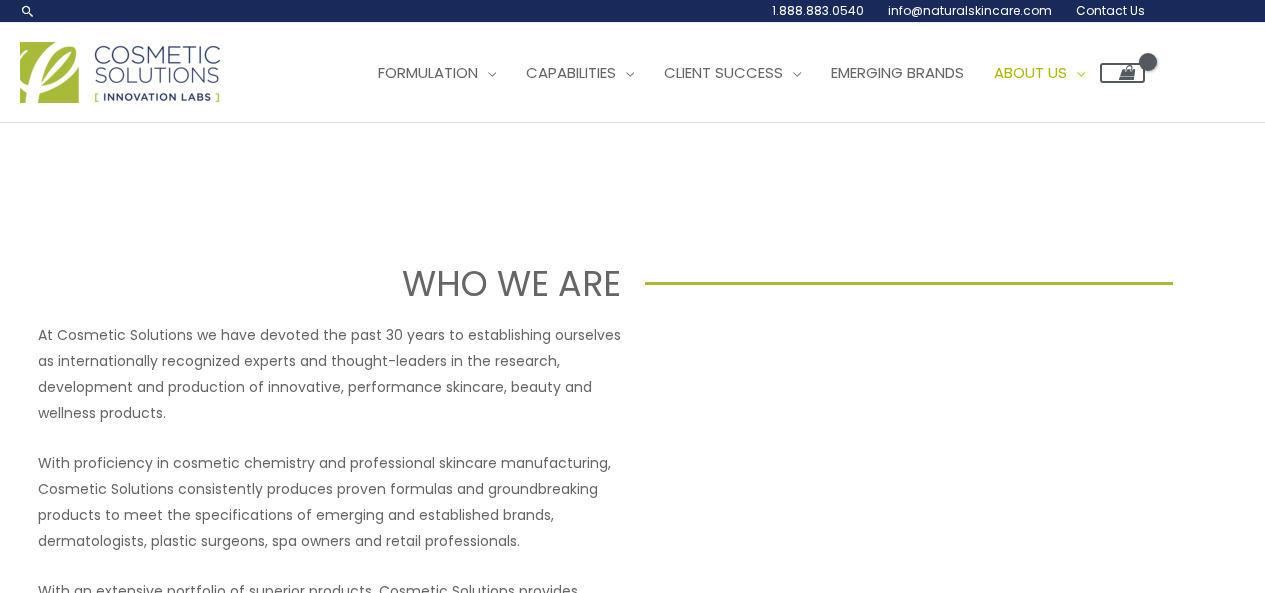 scroll, scrollTop: 0, scrollLeft: 0, axis: both 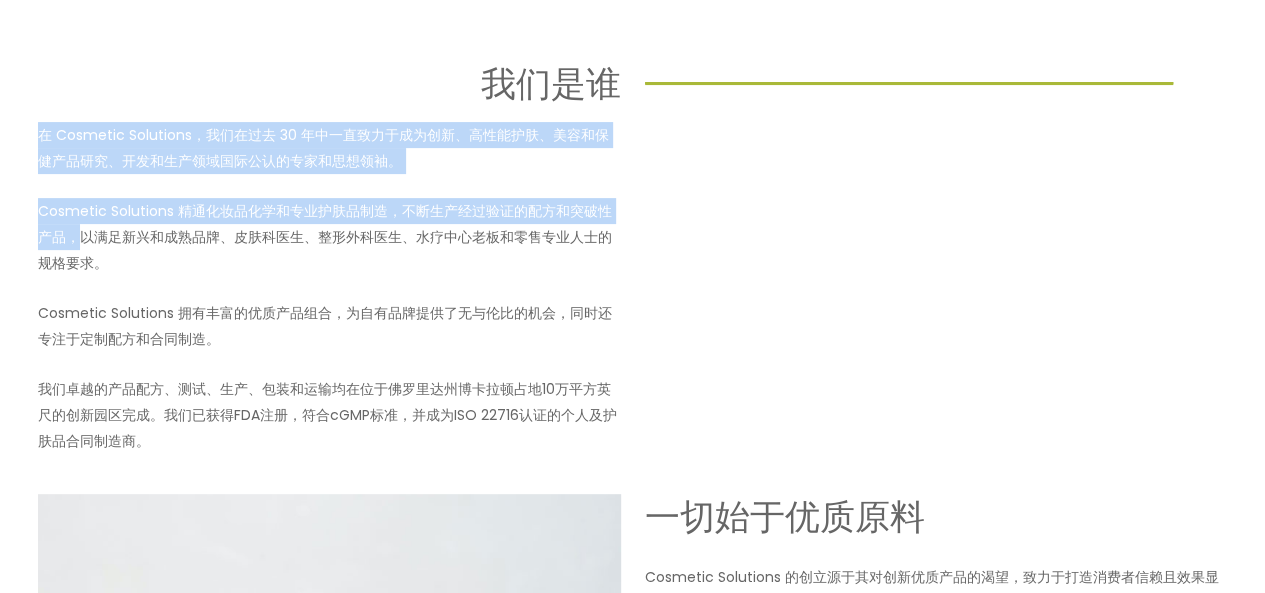 drag, startPoint x: 35, startPoint y: 130, endPoint x: 77, endPoint y: 241, distance: 118.680244 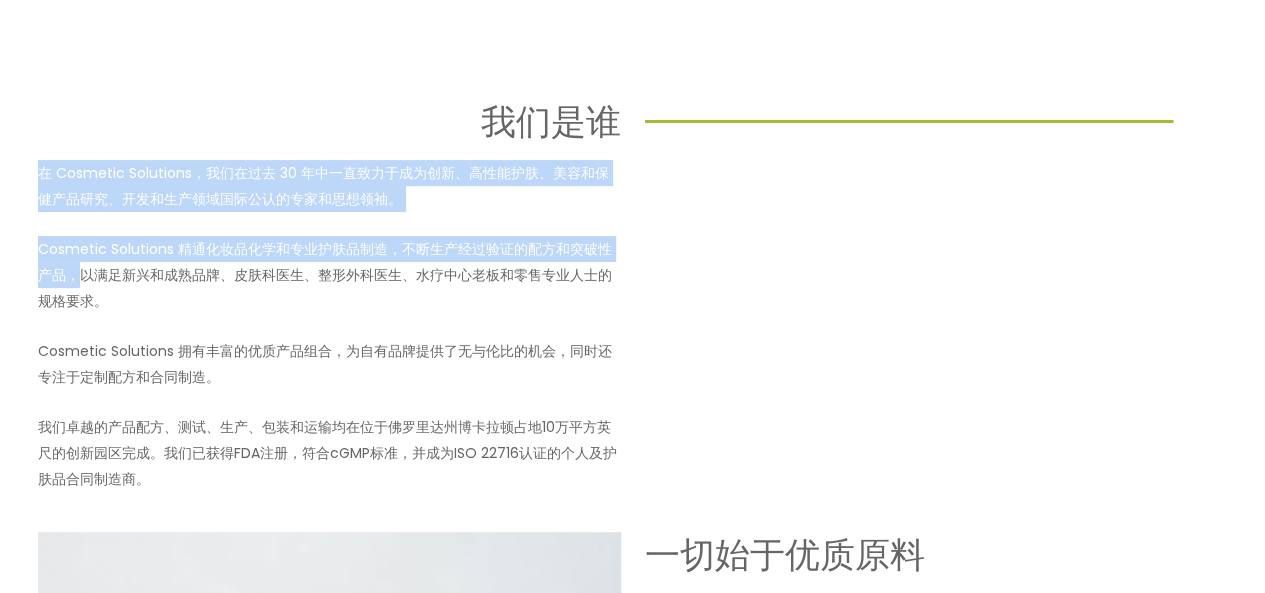 scroll, scrollTop: 0, scrollLeft: 0, axis: both 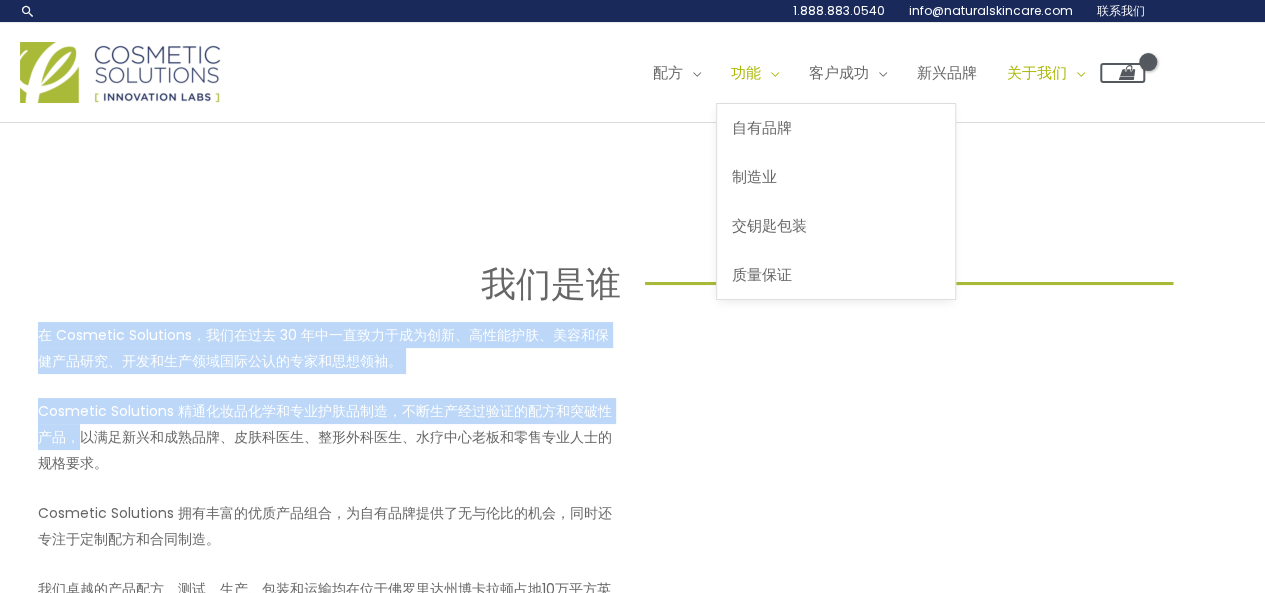 click at bounding box center (770, 72) 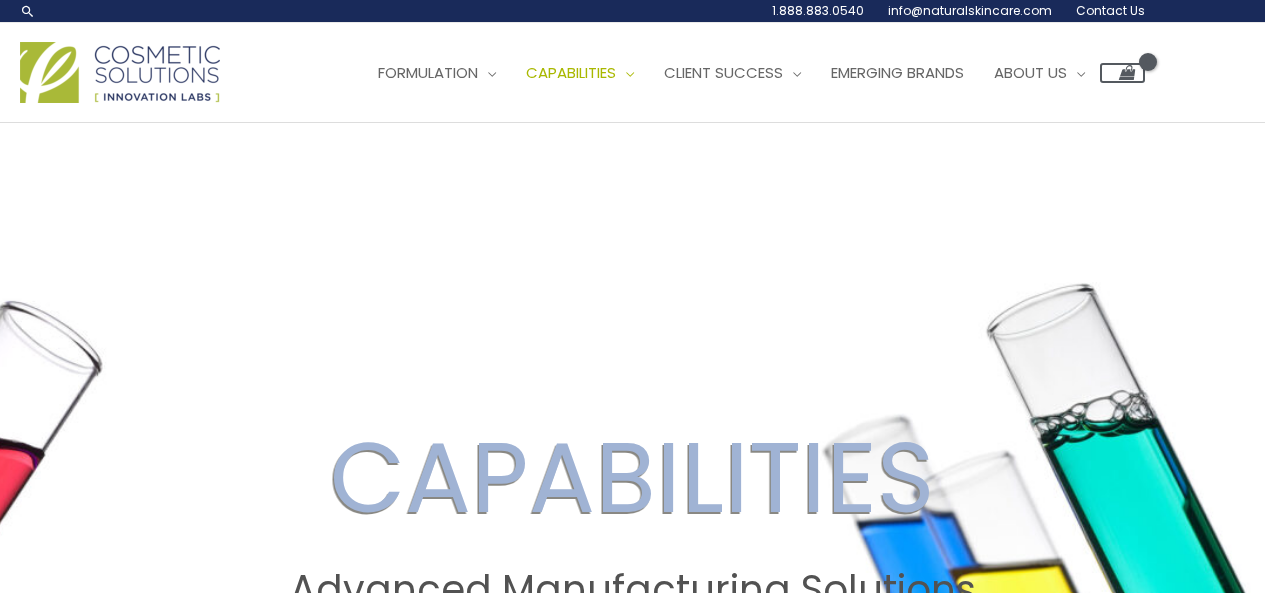 scroll, scrollTop: 0, scrollLeft: 0, axis: both 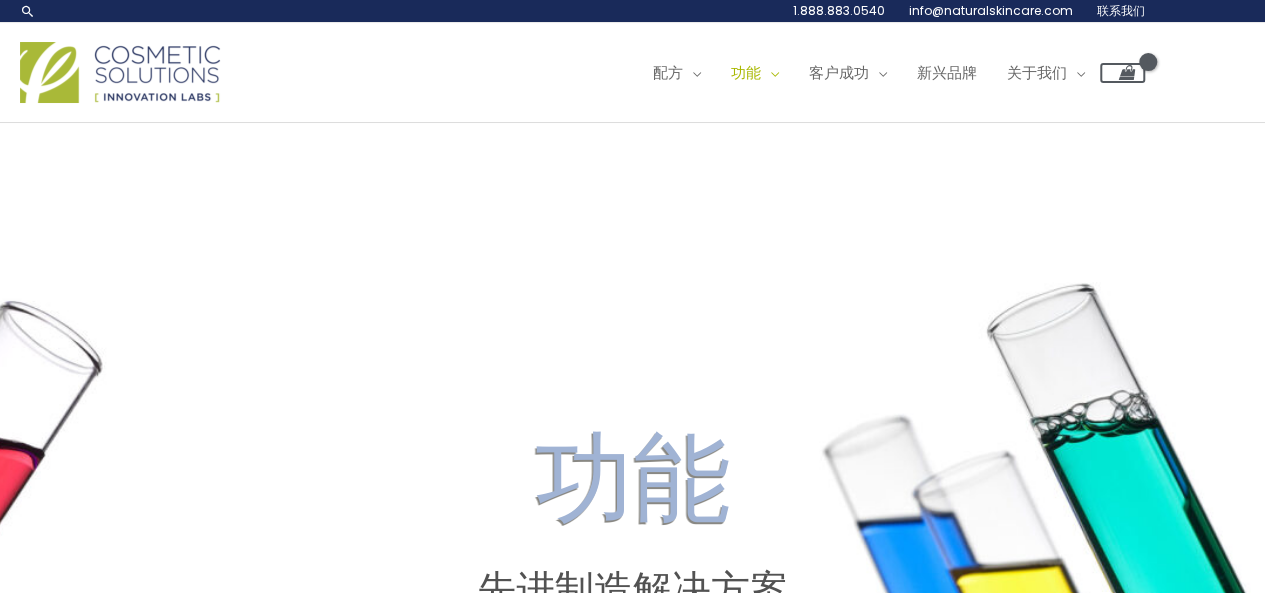 click on "联系我们" at bounding box center [1121, 10] 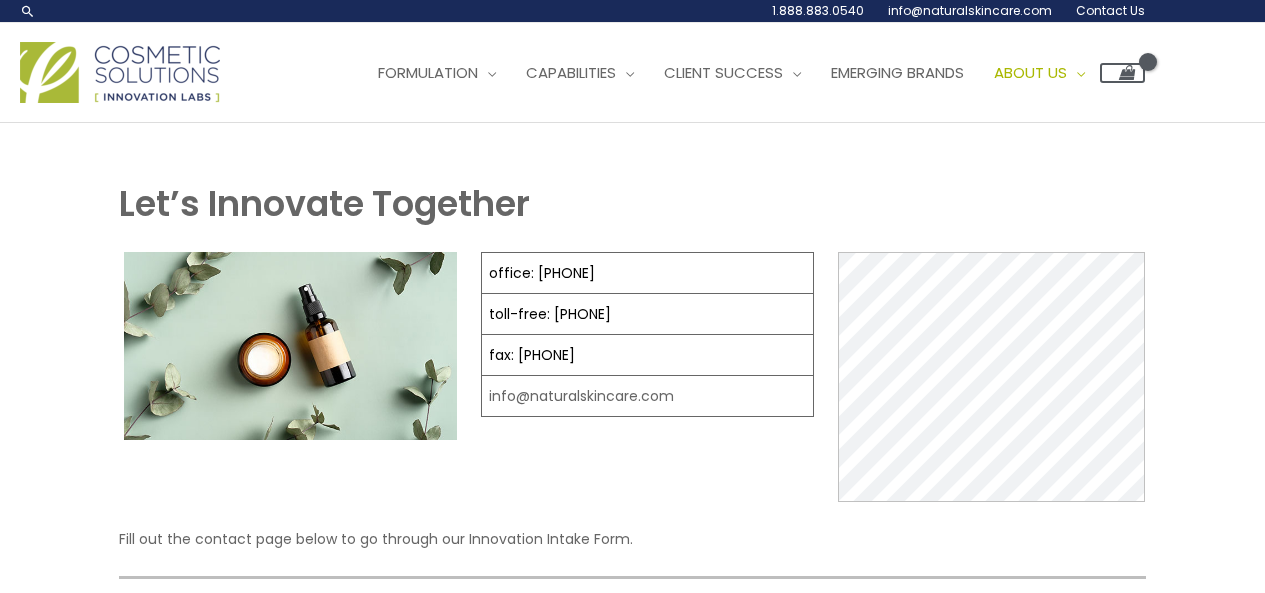 scroll, scrollTop: 0, scrollLeft: 0, axis: both 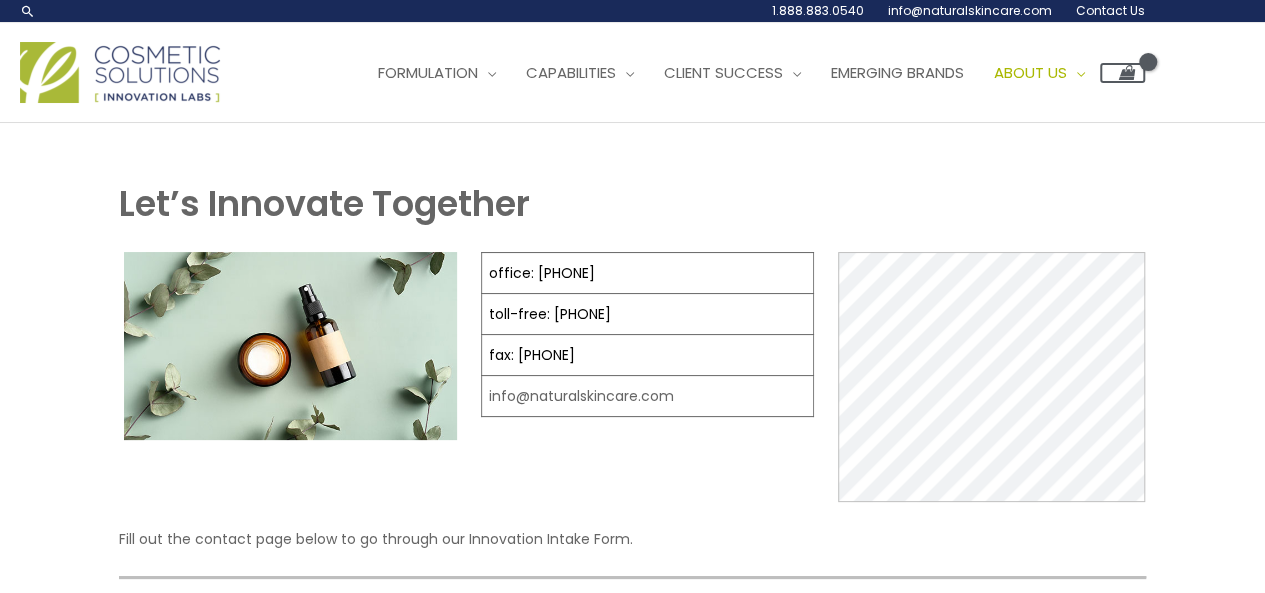 select 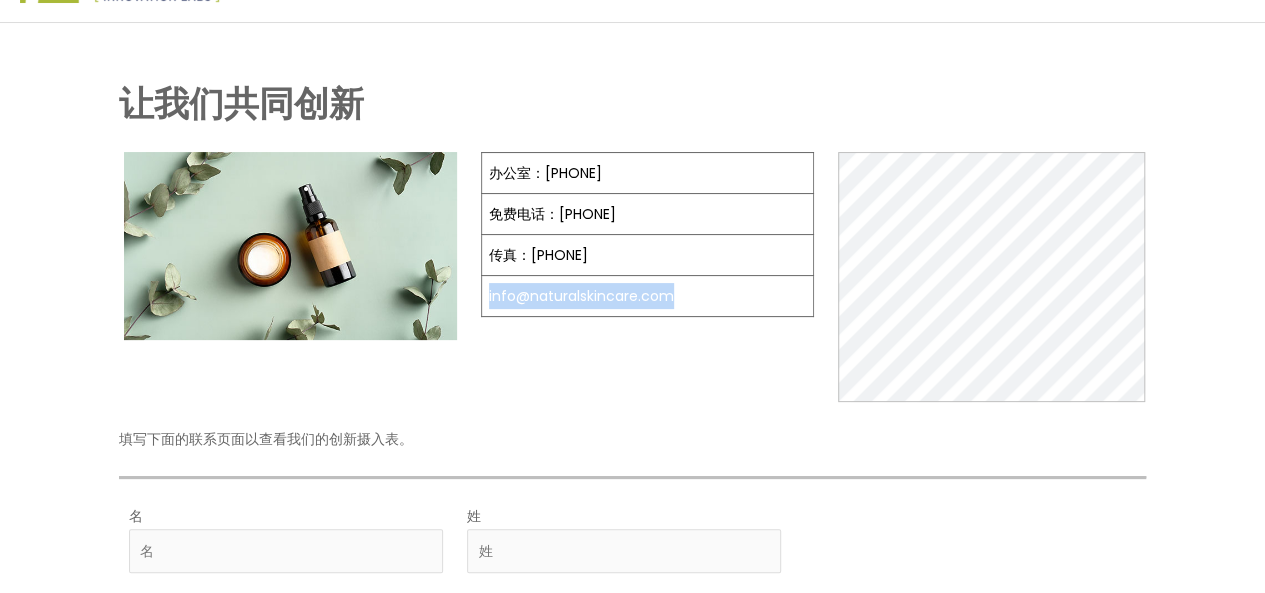 drag, startPoint x: 486, startPoint y: 297, endPoint x: 678, endPoint y: 304, distance: 192.12756 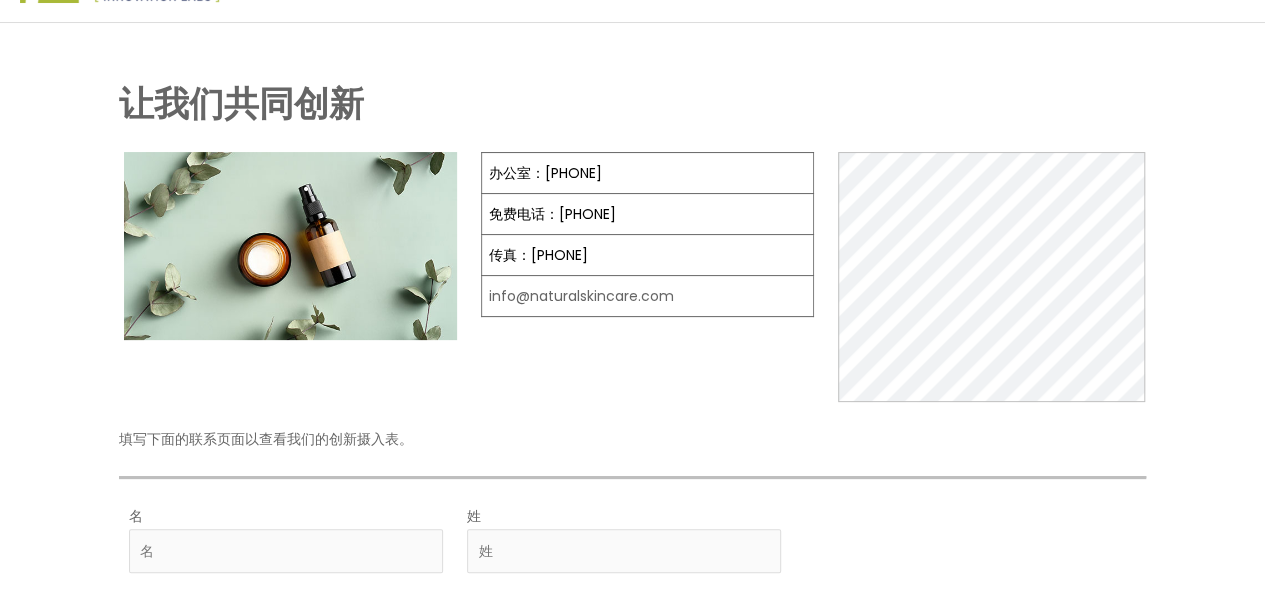 click on "办公室：[PHONE] 免费电话：[PHONE] 传真：[PHONE] [EMAIL]" at bounding box center (647, 277) 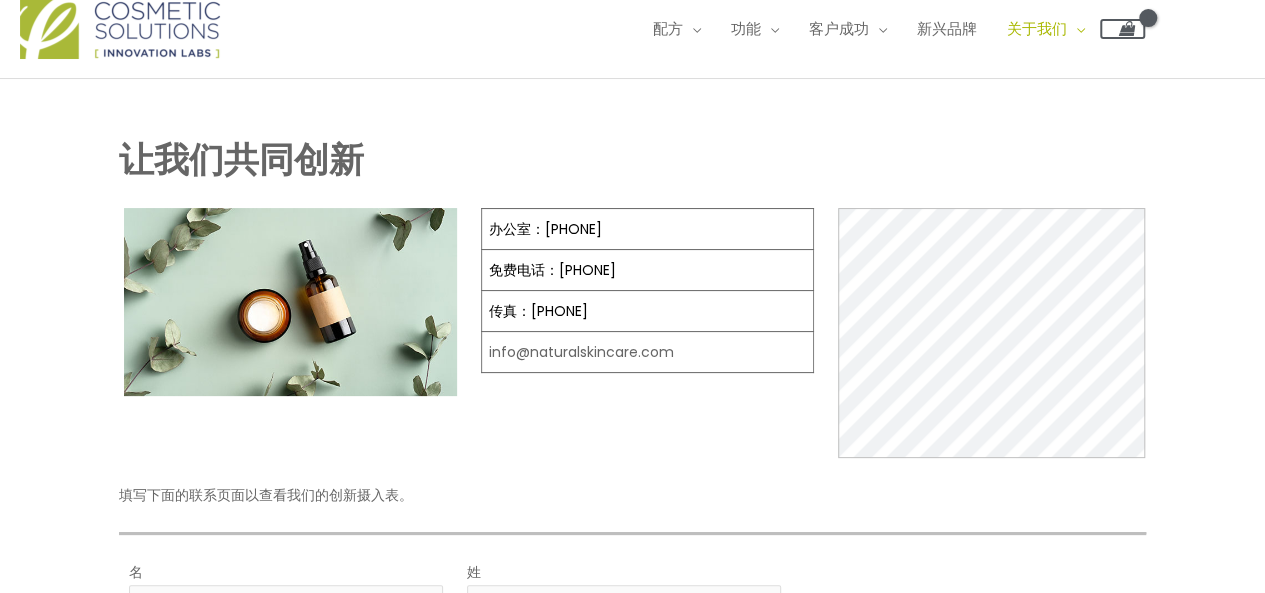 scroll, scrollTop: 0, scrollLeft: 0, axis: both 